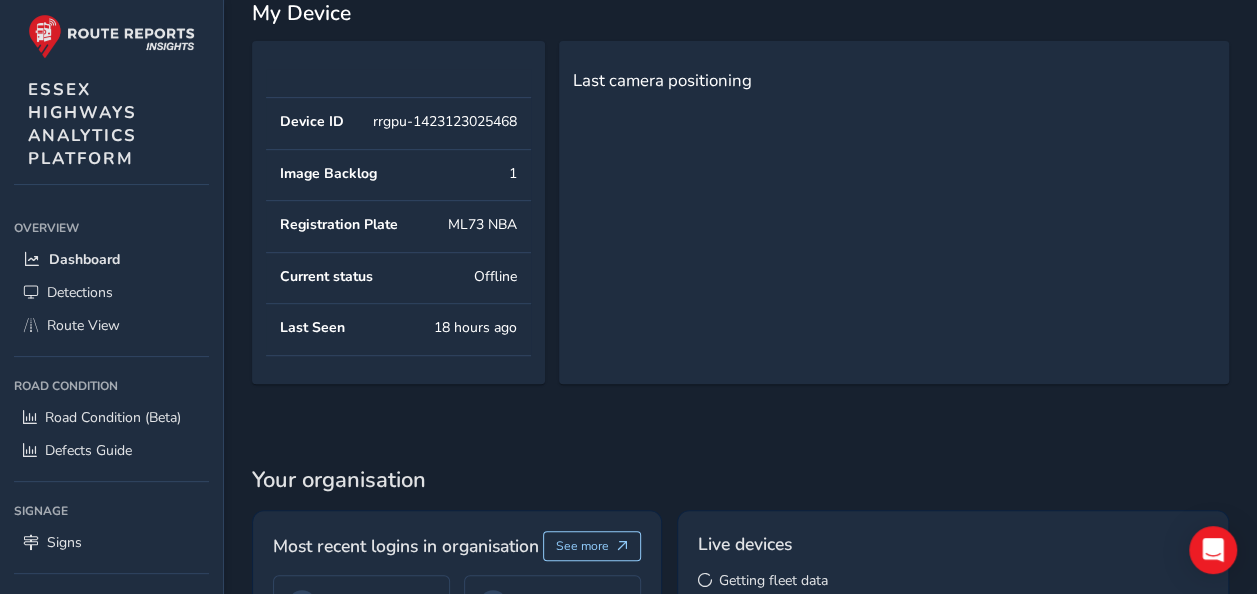 scroll, scrollTop: 400, scrollLeft: 0, axis: vertical 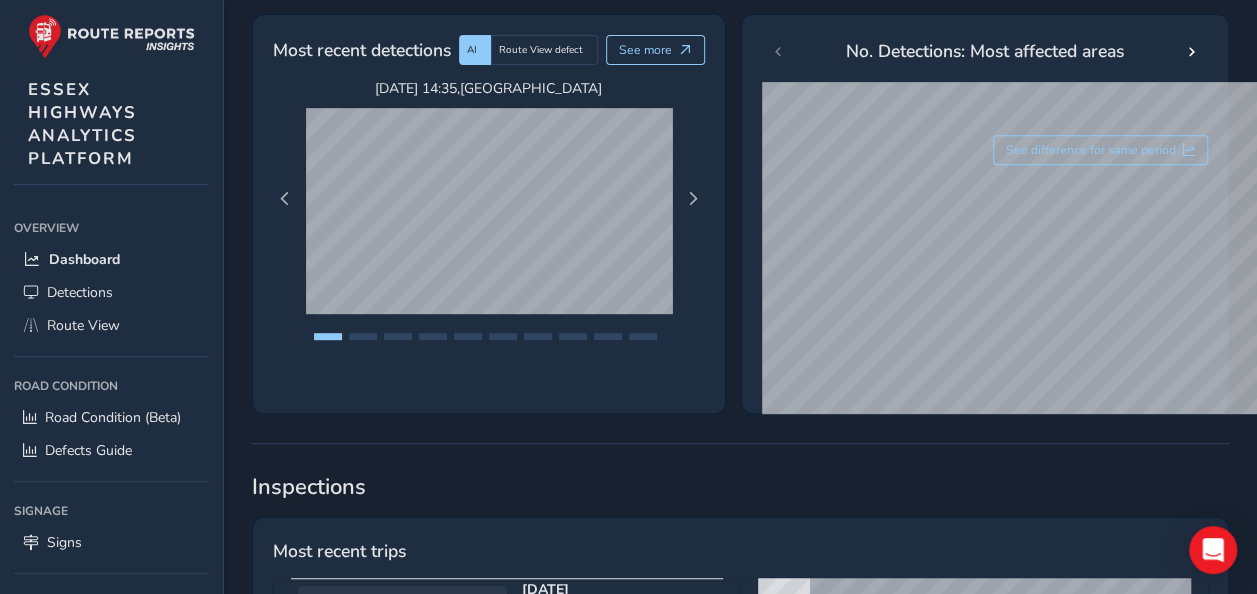 click on "S [PERSON_NAME]" at bounding box center [552, 1860] 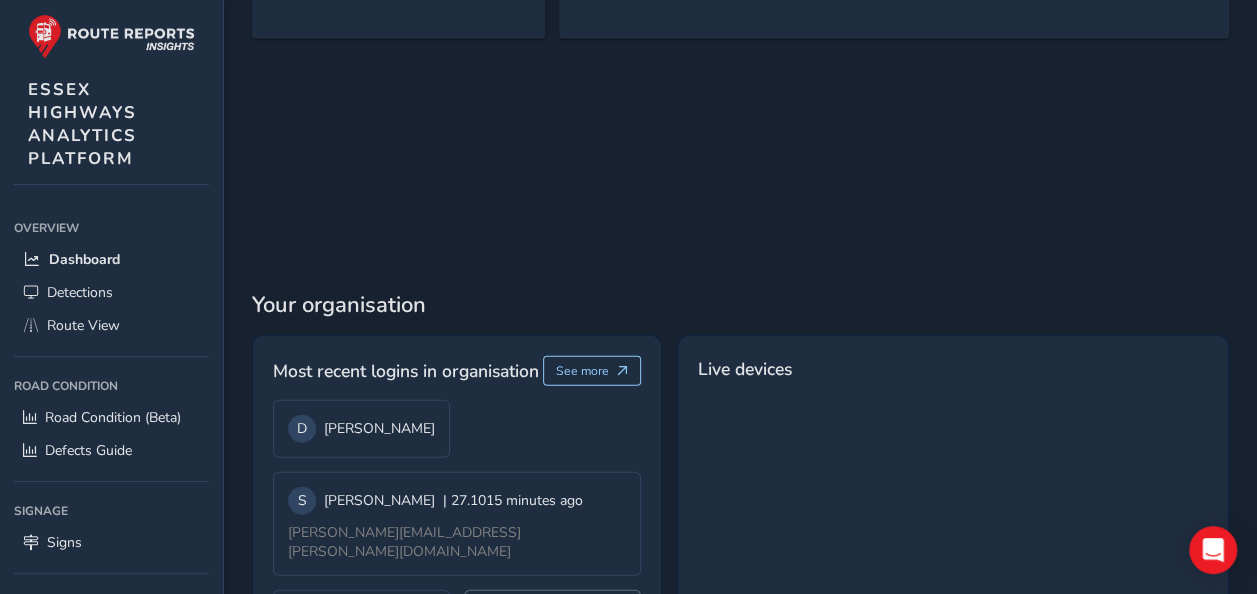 scroll, scrollTop: 2452, scrollLeft: 0, axis: vertical 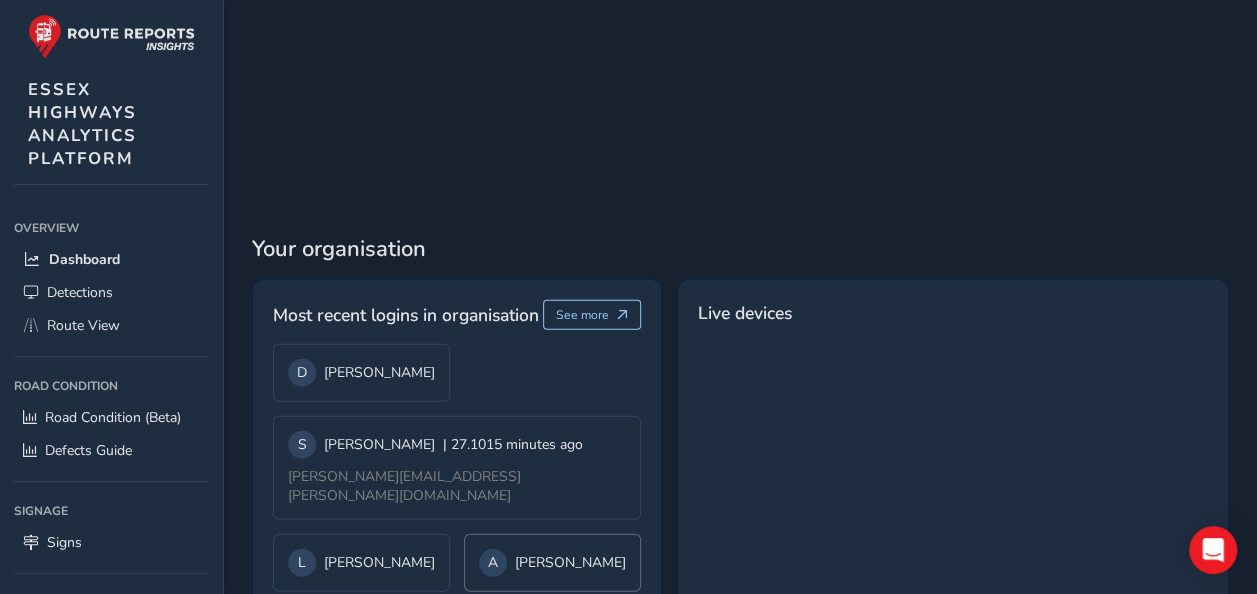 click on "A [PERSON_NAME]" at bounding box center [552, 563] 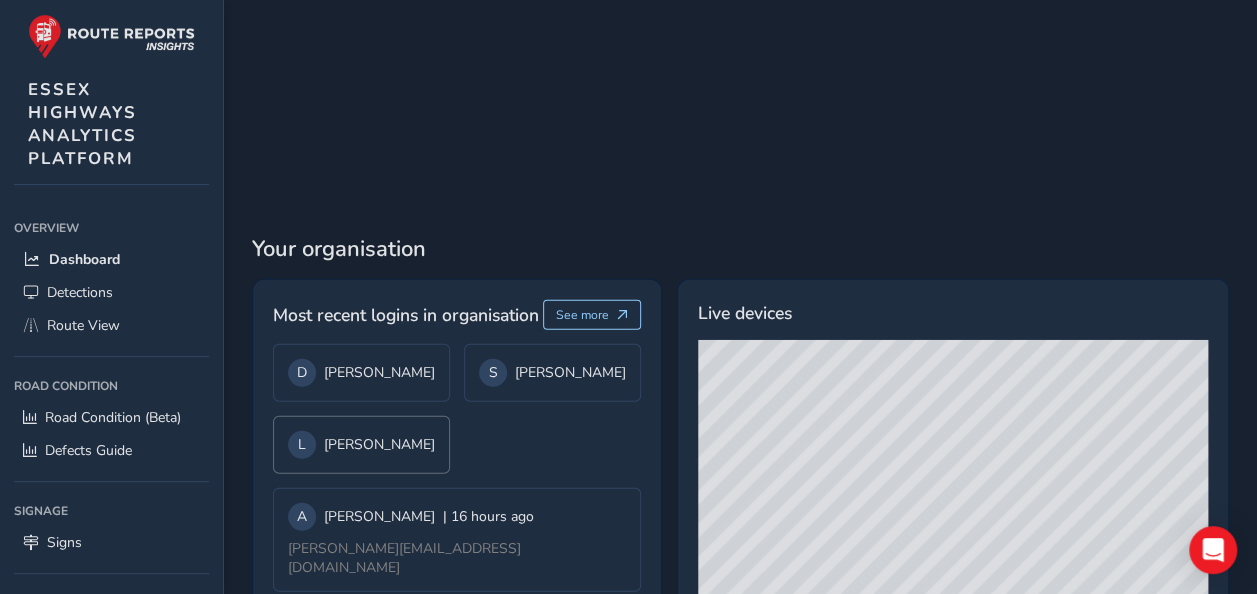 click on "[PERSON_NAME]" at bounding box center (361, 445) 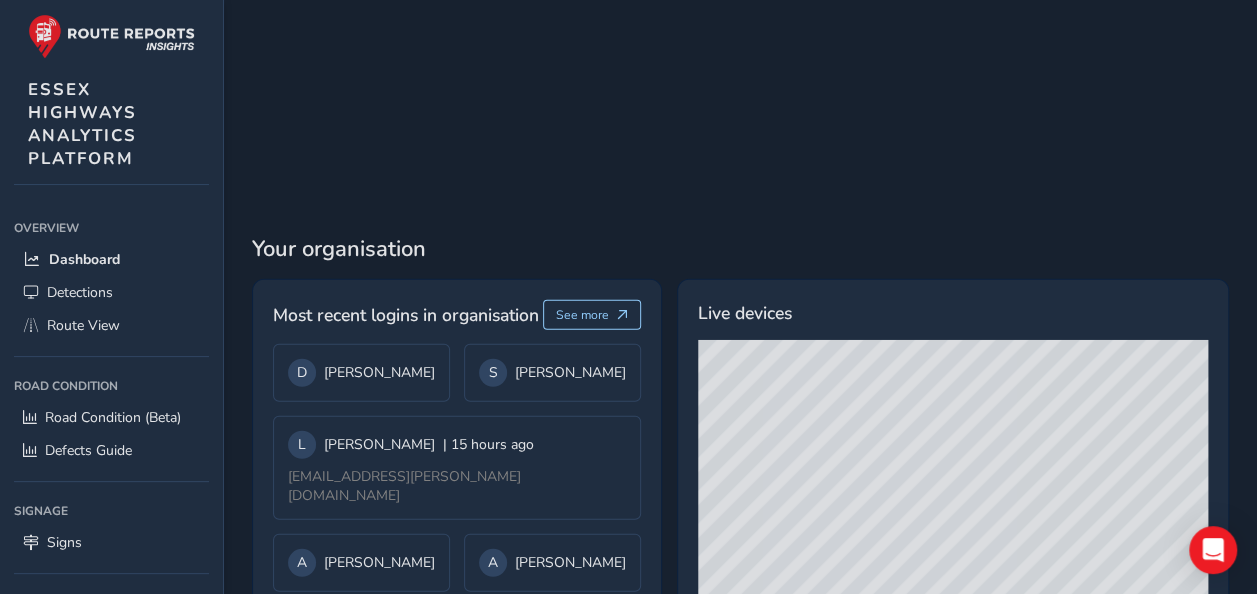 click on "T Taras Matijuk" at bounding box center (361, 635) 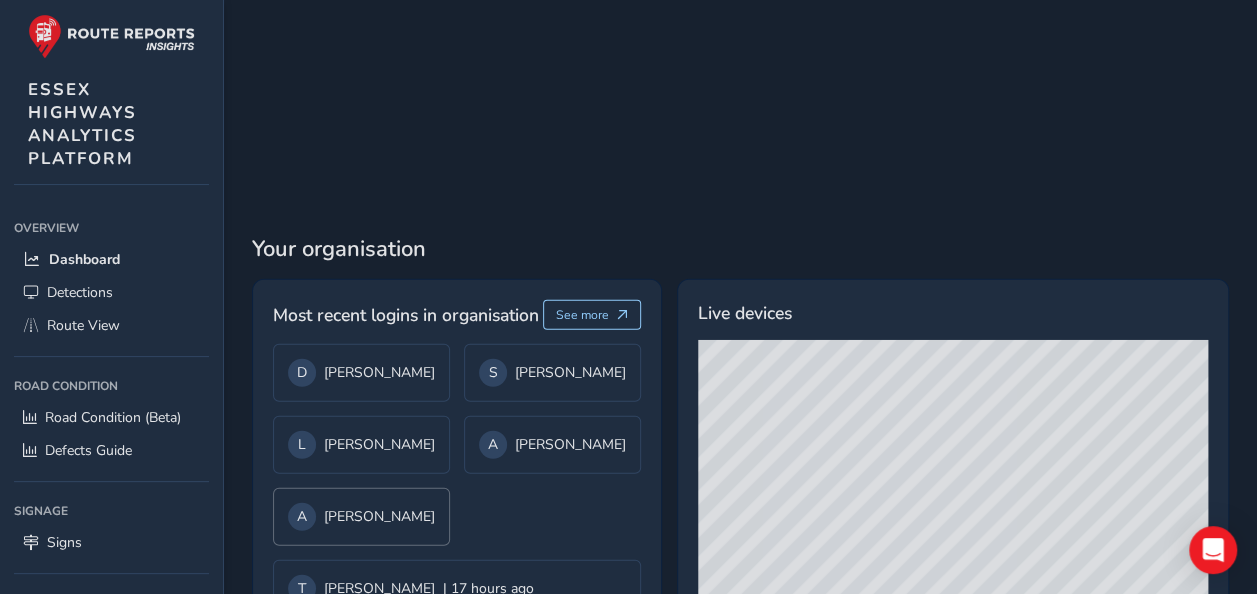 click on "A [PERSON_NAME]" at bounding box center [361, 517] 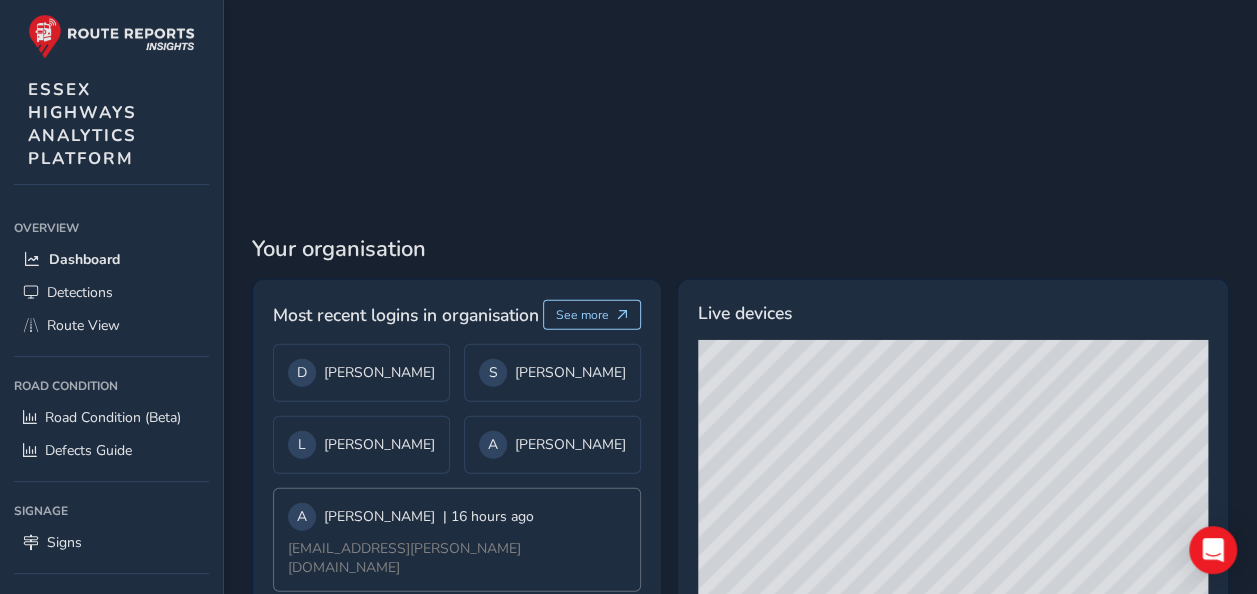 scroll, scrollTop: 2442, scrollLeft: 0, axis: vertical 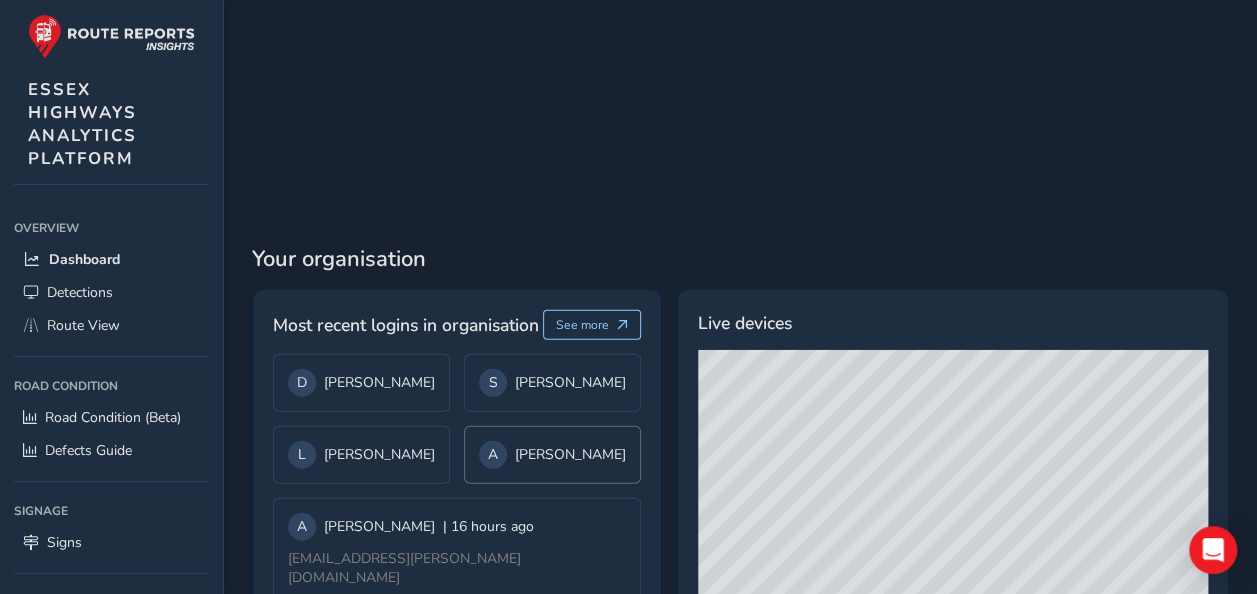 click on "A [PERSON_NAME]" at bounding box center (552, 455) 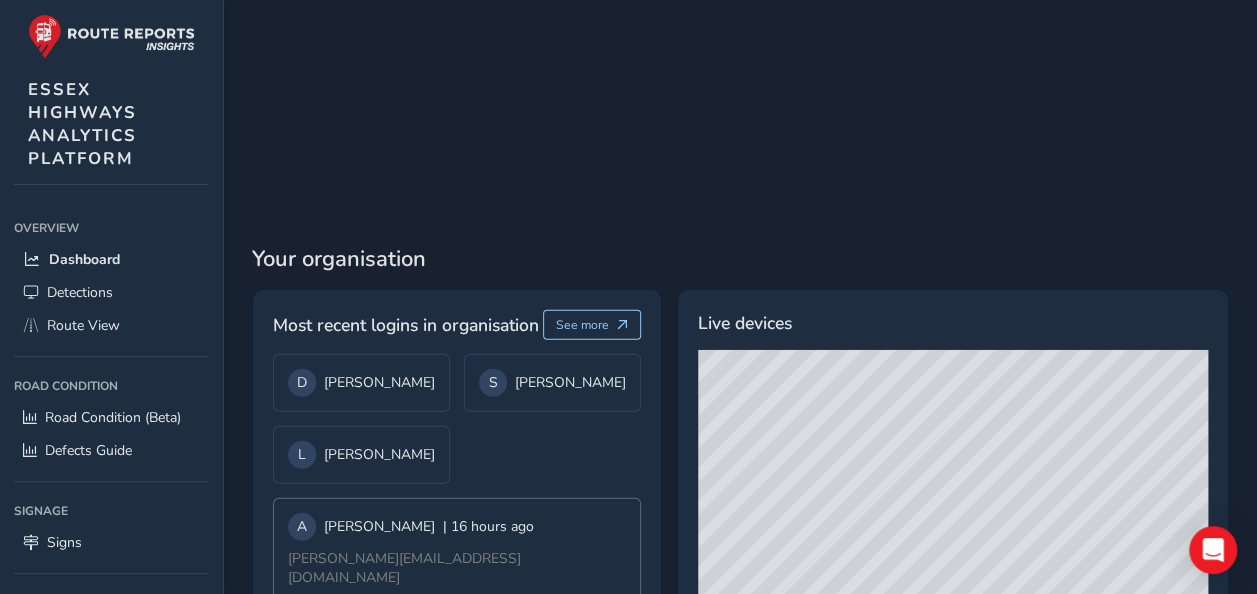 scroll, scrollTop: 2452, scrollLeft: 0, axis: vertical 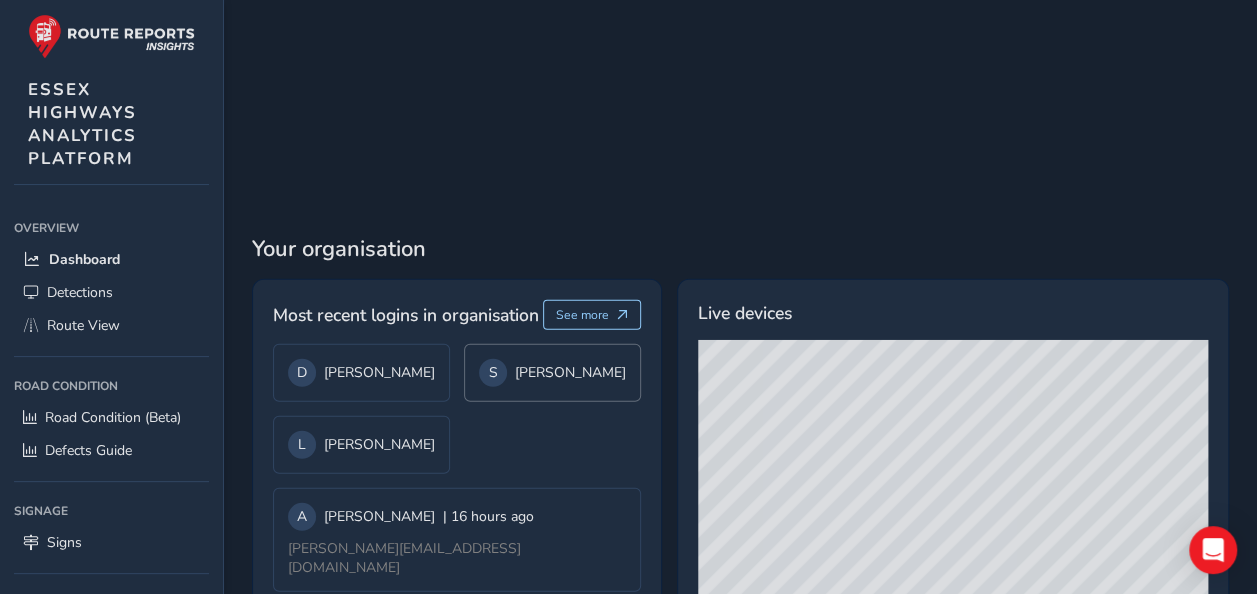 click on "S [PERSON_NAME]" at bounding box center [552, 373] 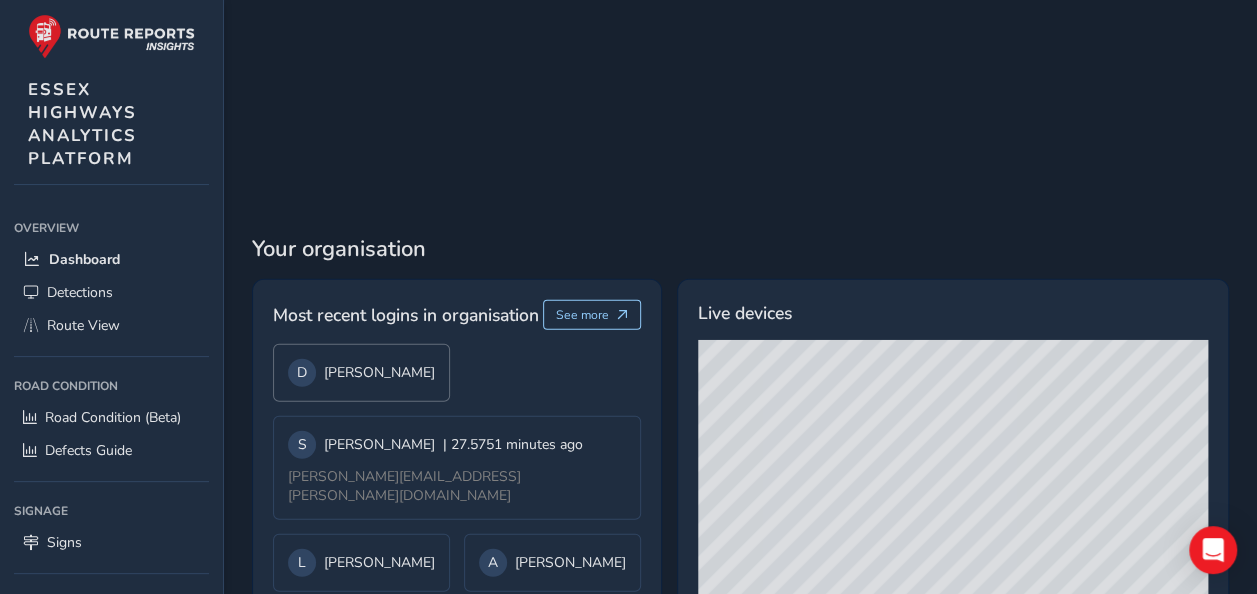 click on "D [PERSON_NAME]" at bounding box center (361, 373) 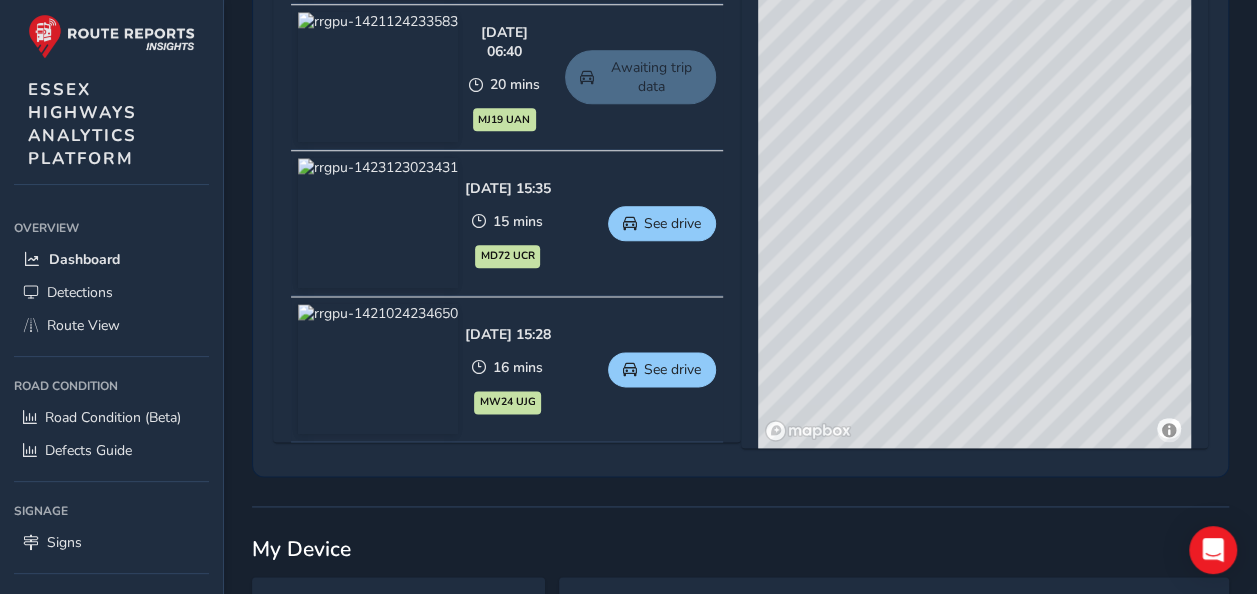 scroll, scrollTop: 1152, scrollLeft: 0, axis: vertical 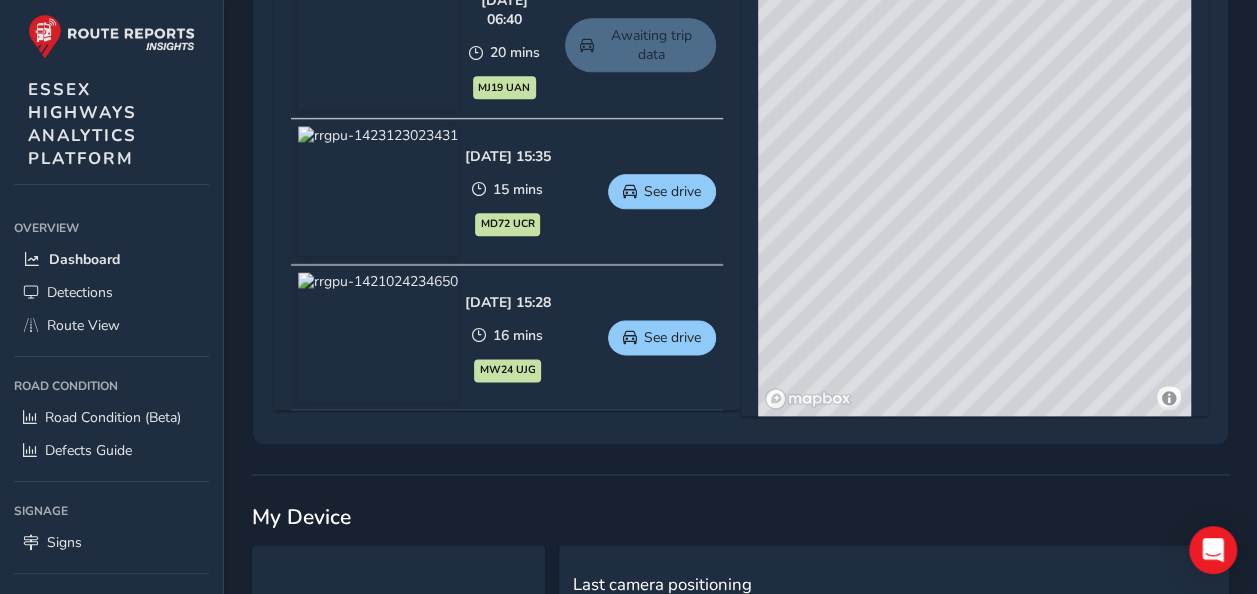 click at bounding box center (378, 337) 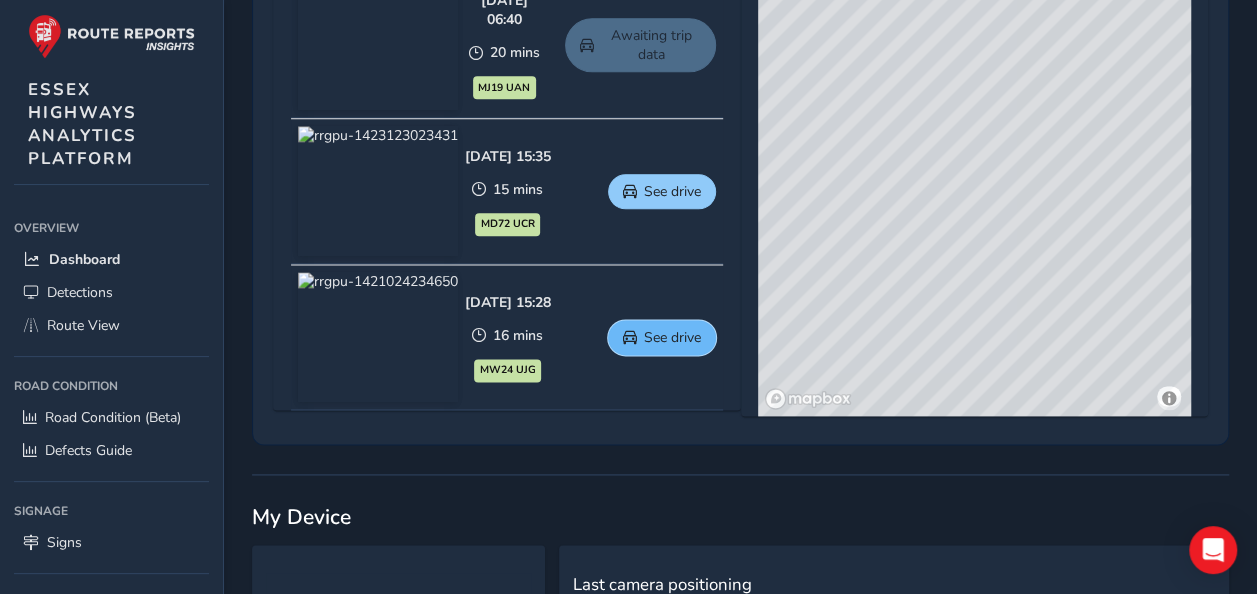 click on "See drive" at bounding box center [662, 337] 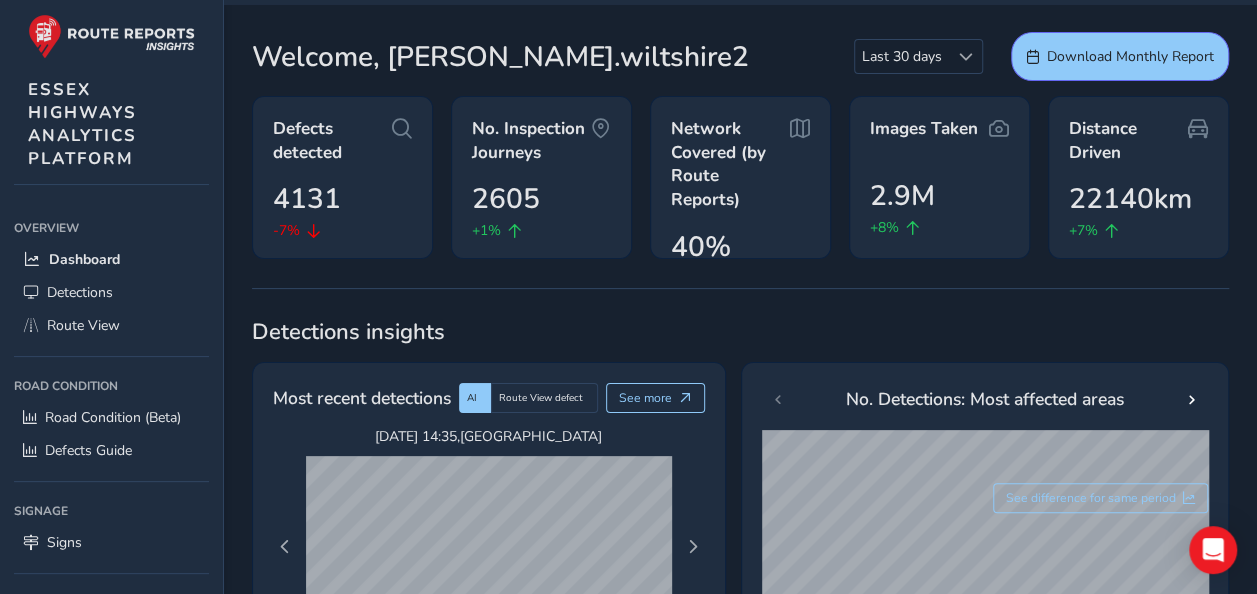 scroll, scrollTop: 0, scrollLeft: 0, axis: both 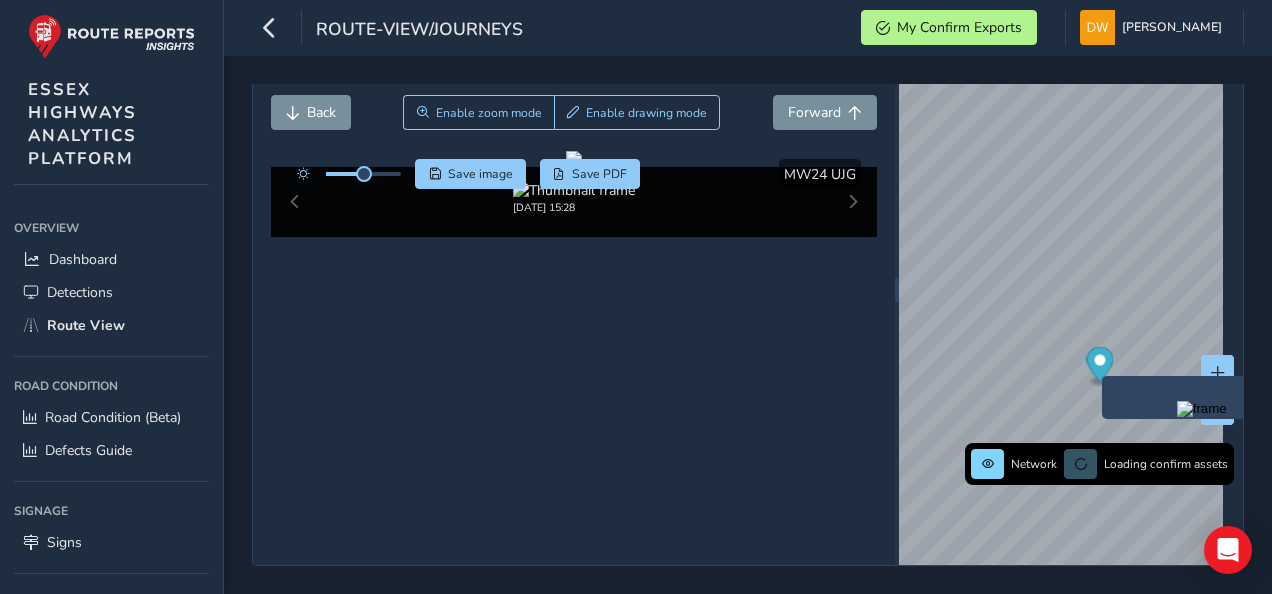 click at bounding box center (1202, 409) 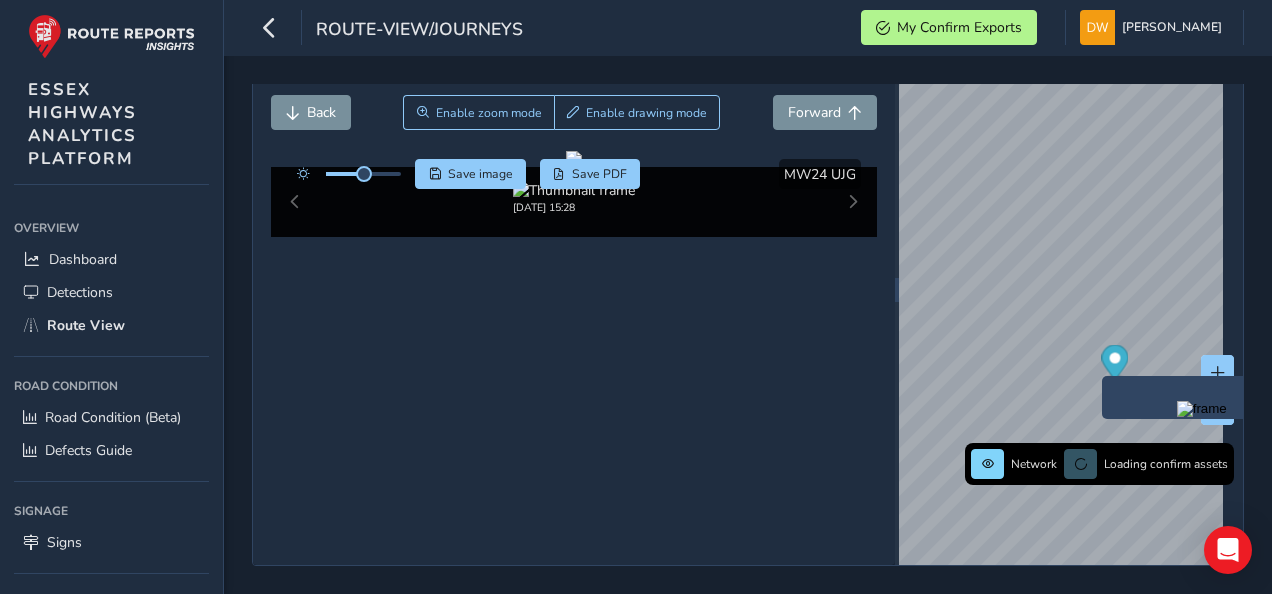 type 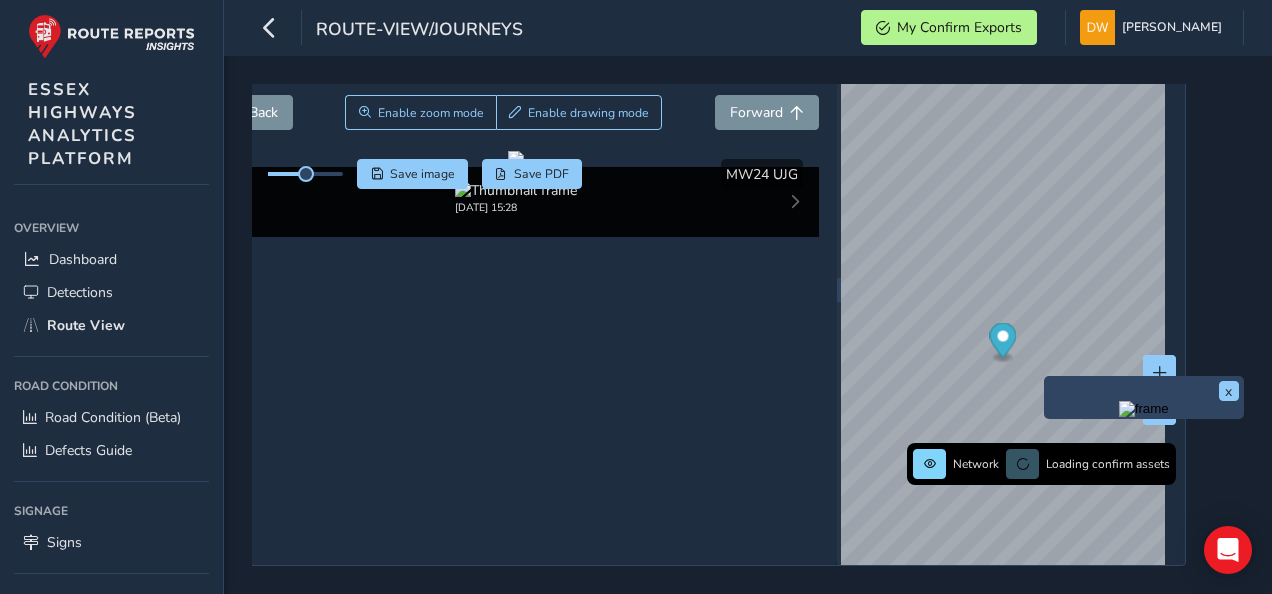 scroll, scrollTop: 113, scrollLeft: 73, axis: both 